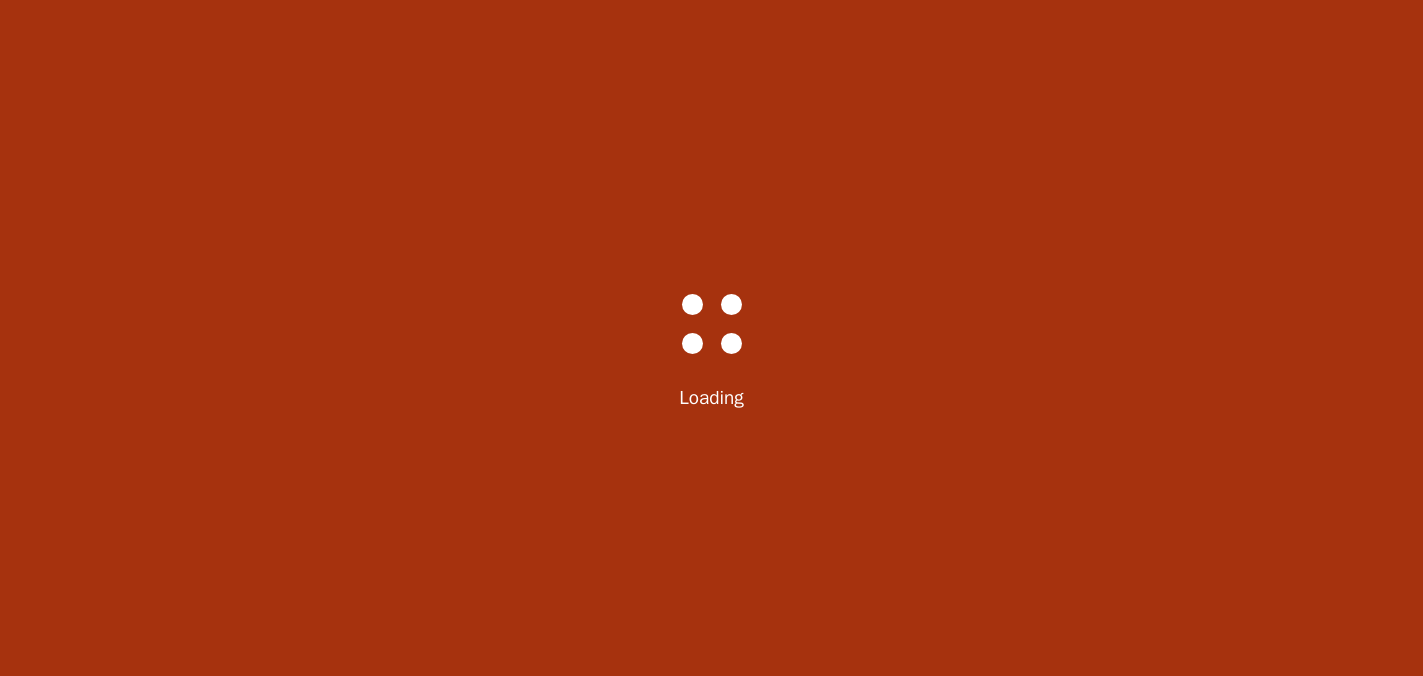 scroll, scrollTop: 0, scrollLeft: 0, axis: both 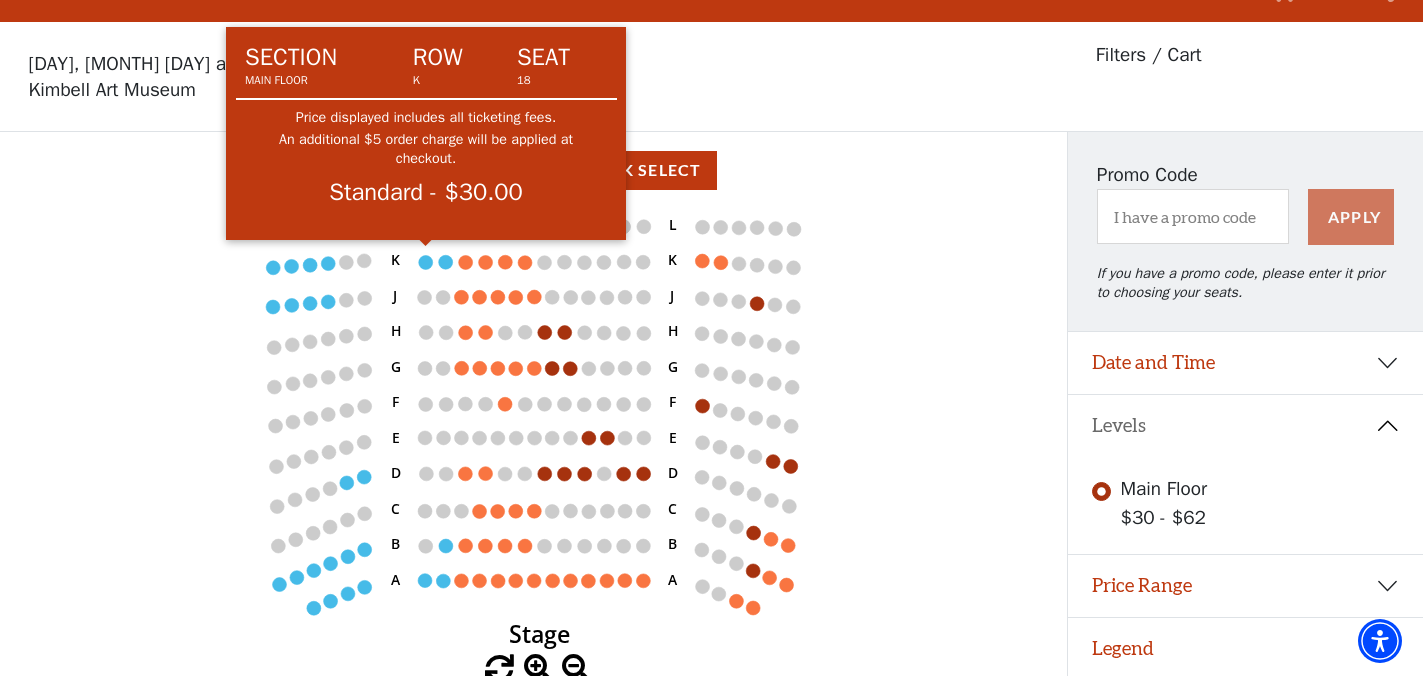 click 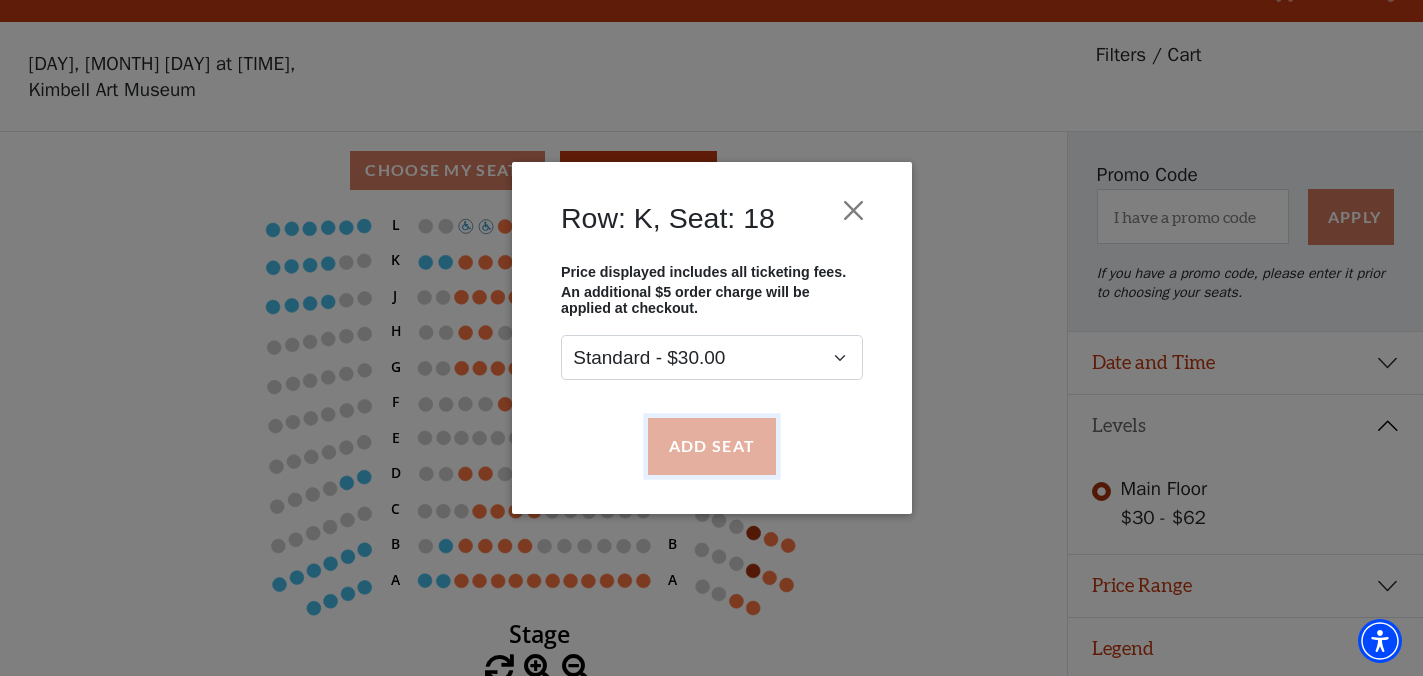 click on "Add Seat" at bounding box center (711, 446) 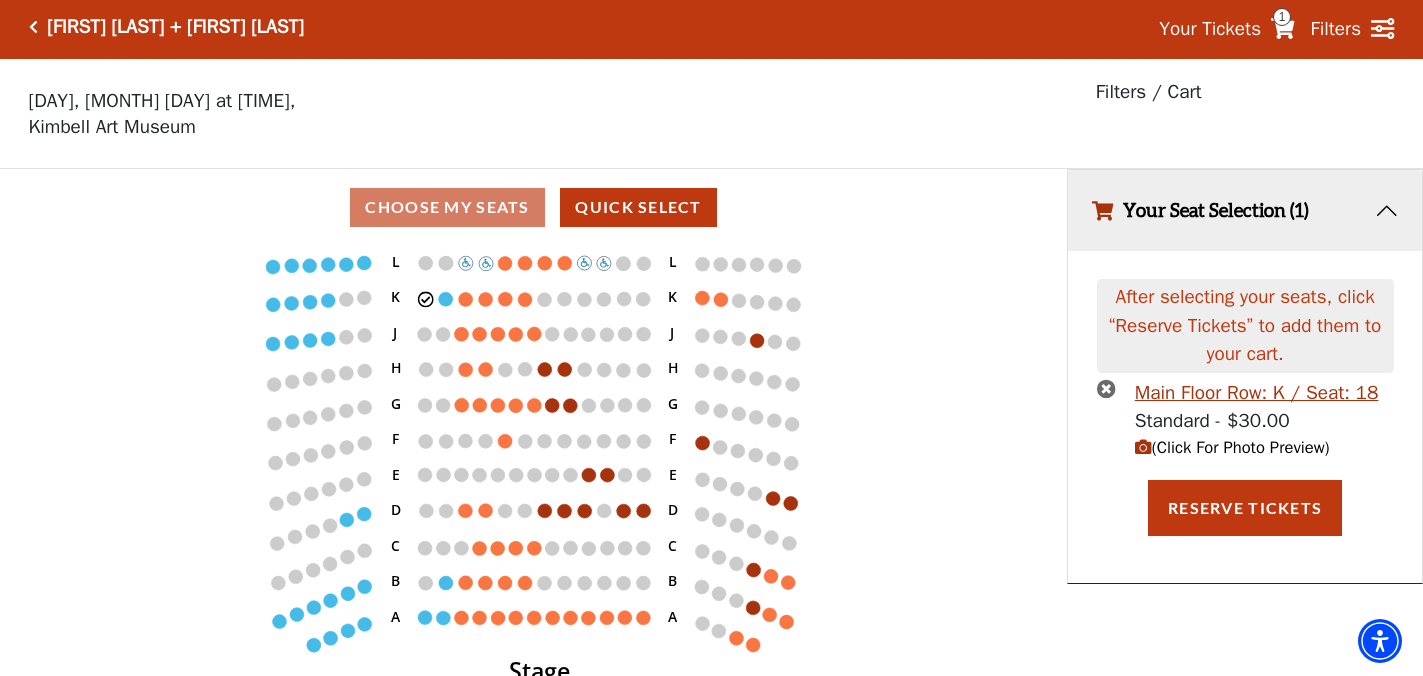 scroll, scrollTop: 0, scrollLeft: 0, axis: both 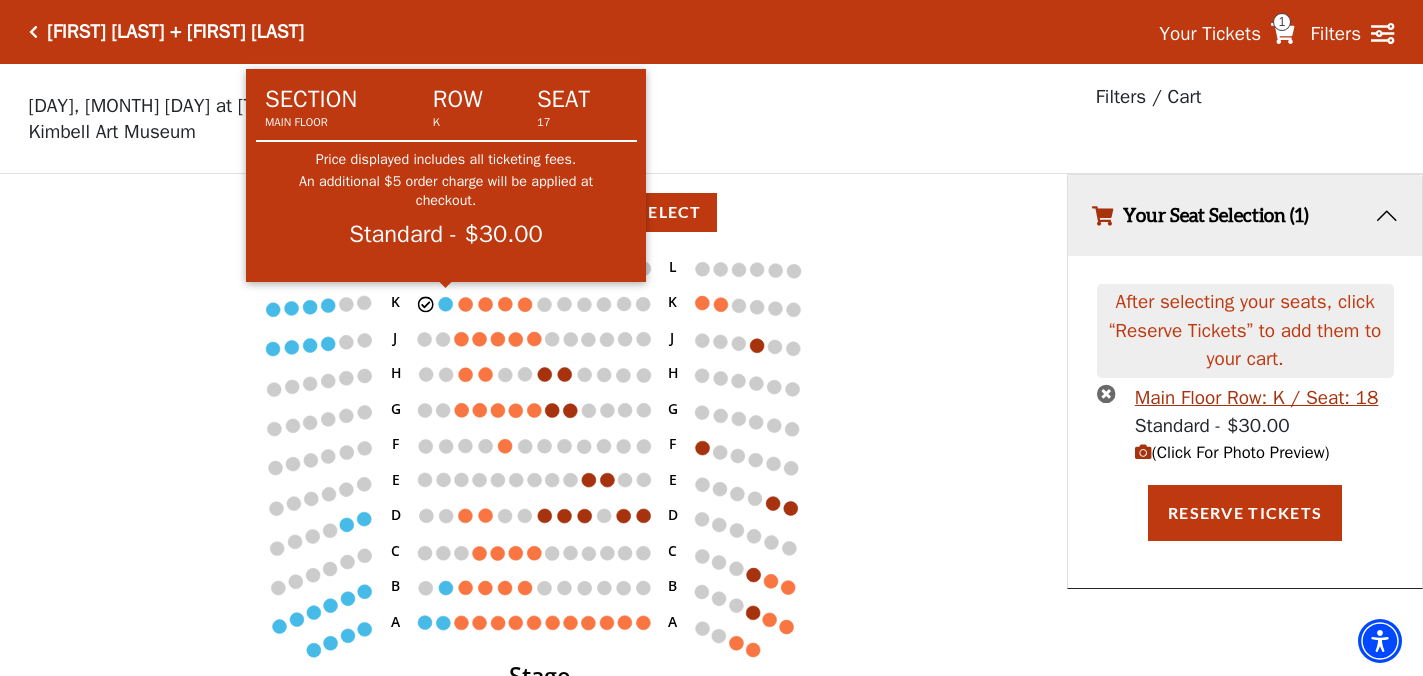 click 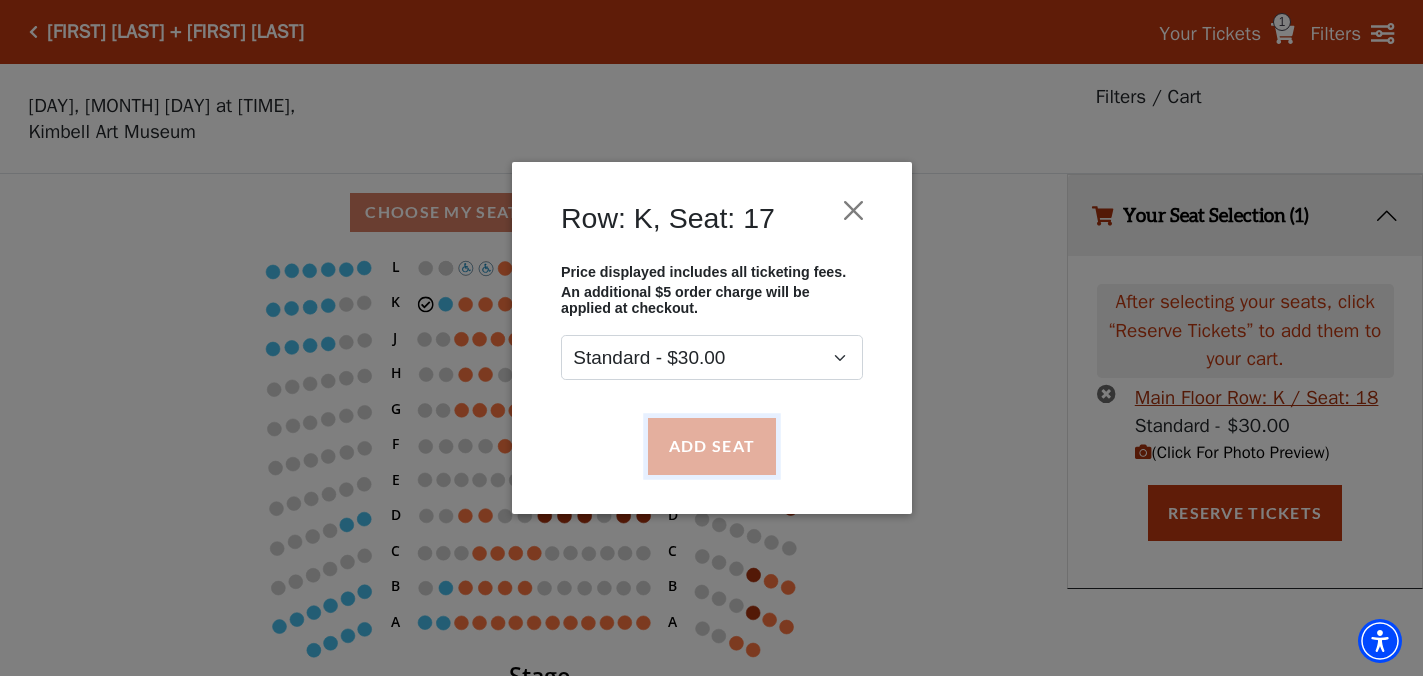 click on "Add Seat" at bounding box center [711, 446] 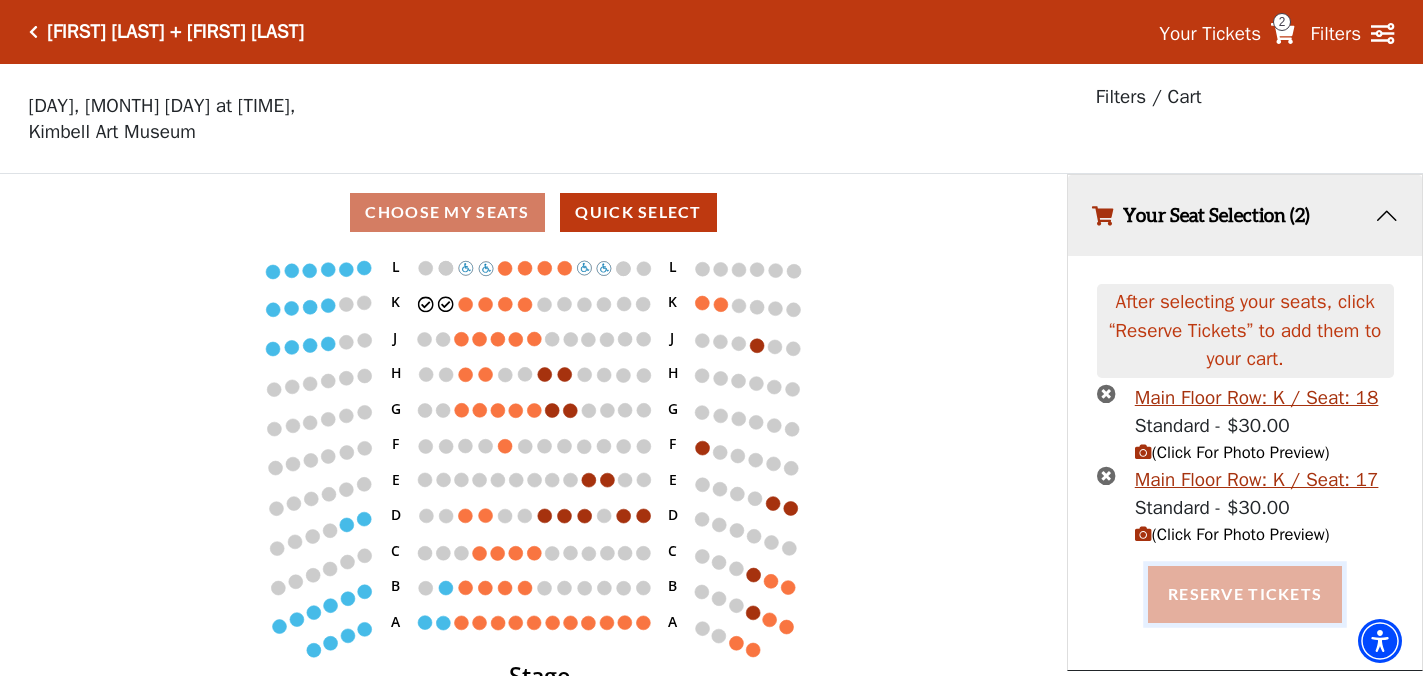 click on "Reserve Tickets" at bounding box center [1245, 594] 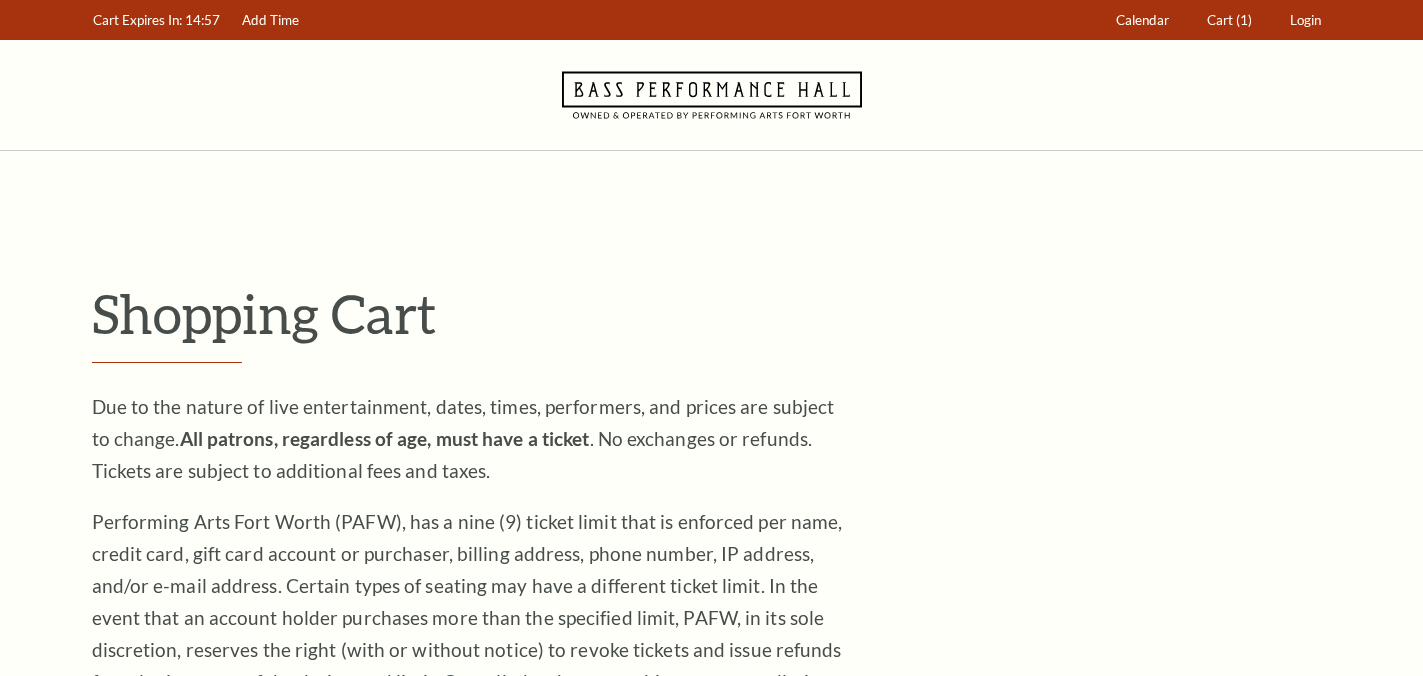 scroll, scrollTop: 0, scrollLeft: 0, axis: both 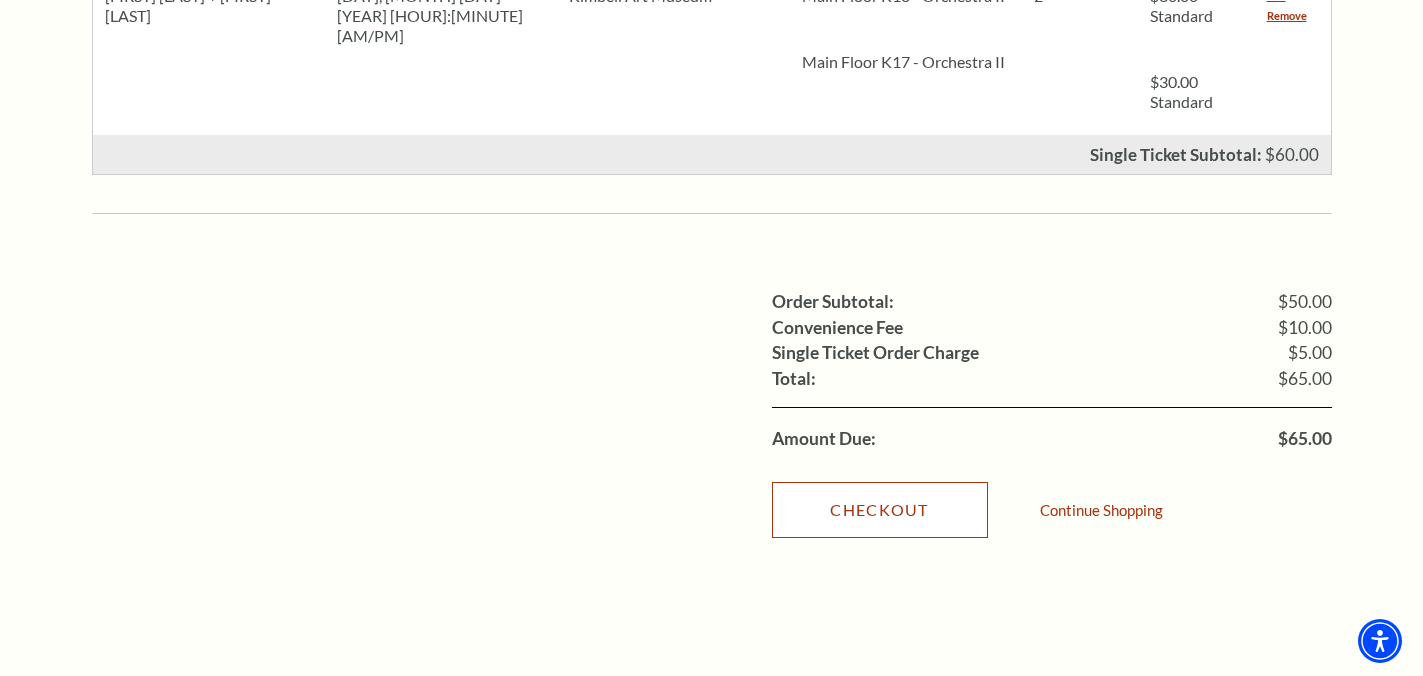 click on "Checkout" at bounding box center [880, 510] 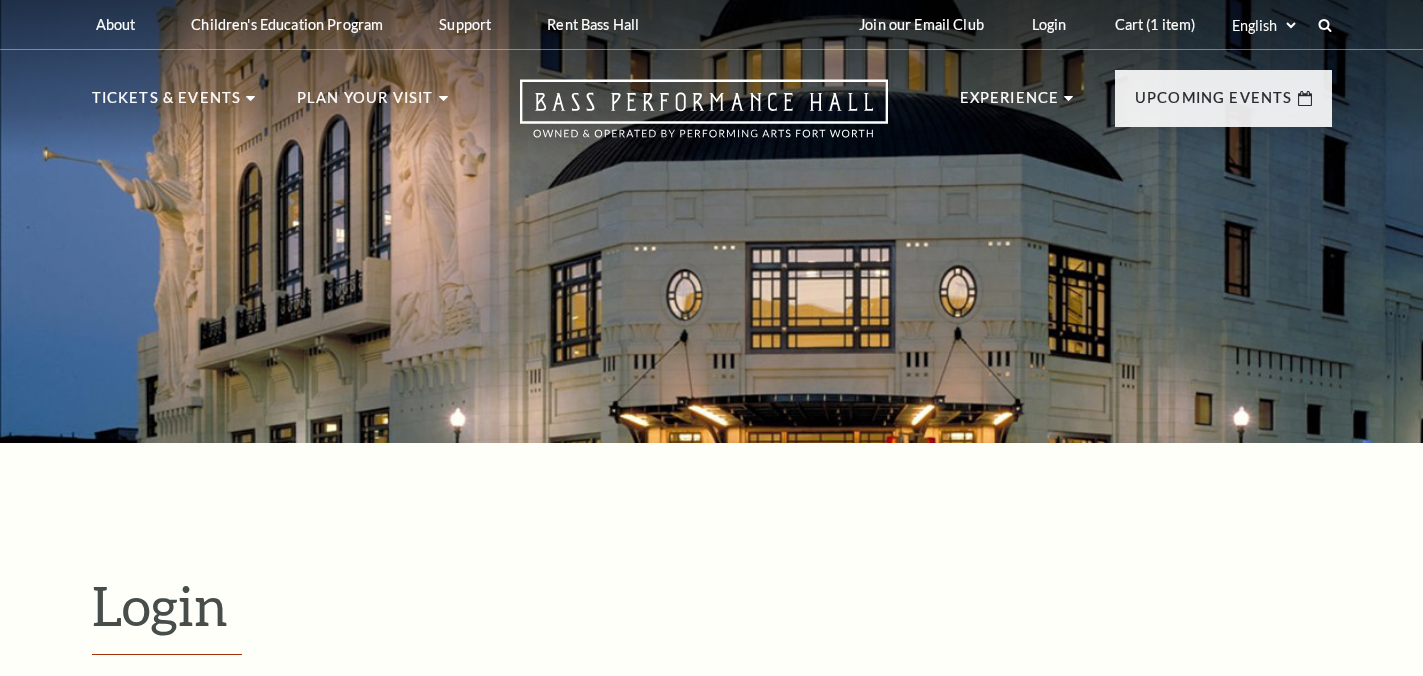 scroll, scrollTop: 572, scrollLeft: 0, axis: vertical 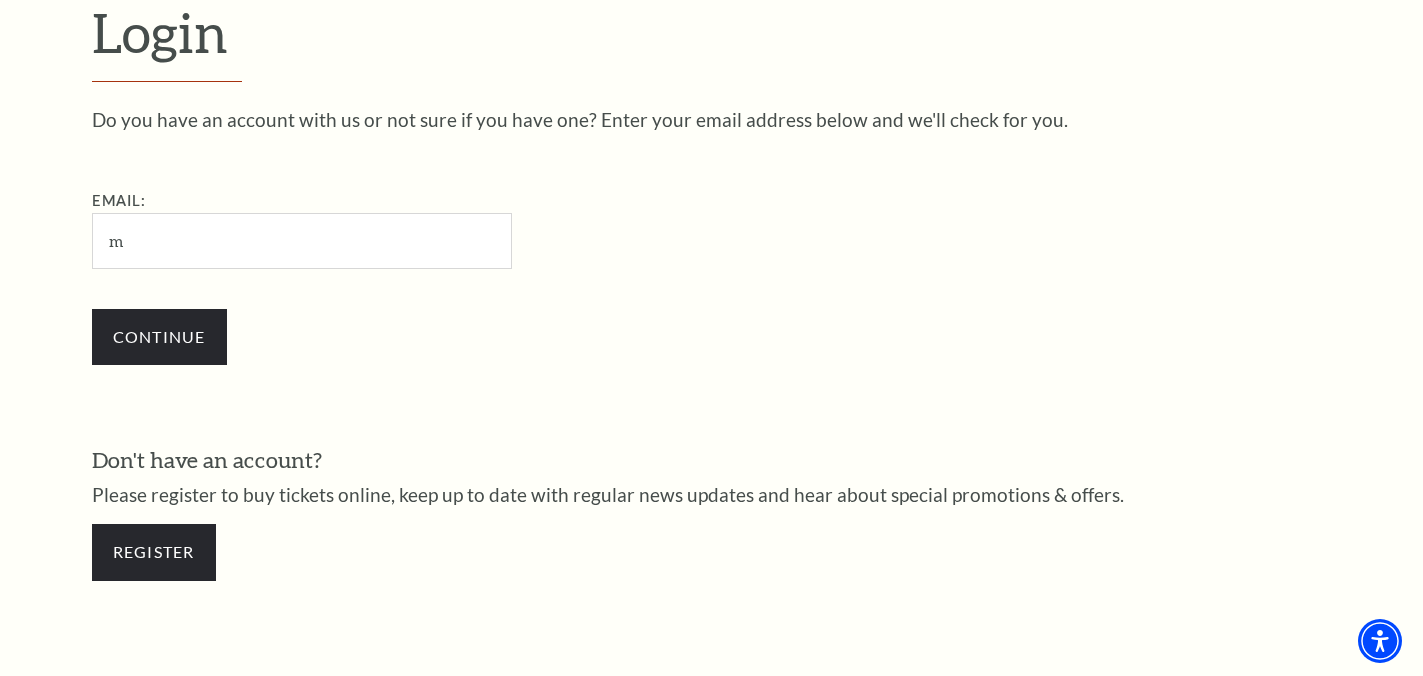 type on "mark.e.nicholson@gmail.com" 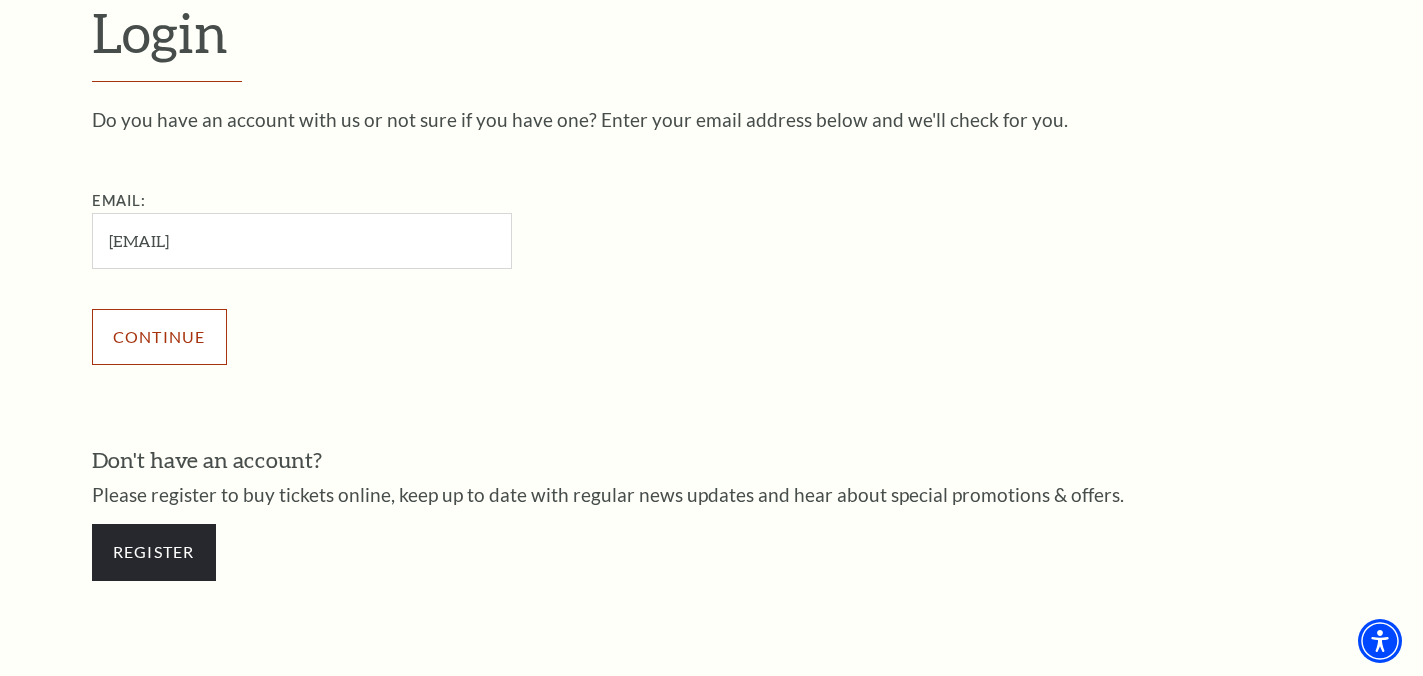 click on "Continue" at bounding box center (159, 337) 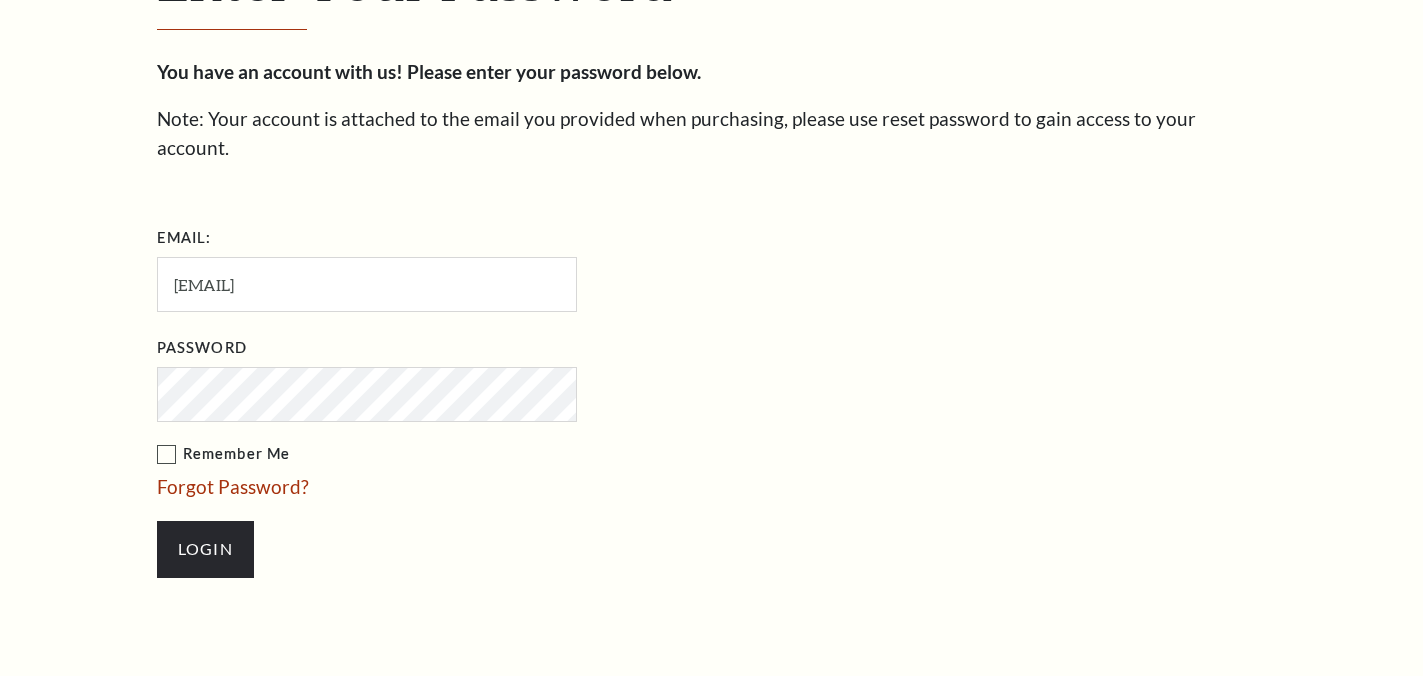 scroll, scrollTop: 0, scrollLeft: 0, axis: both 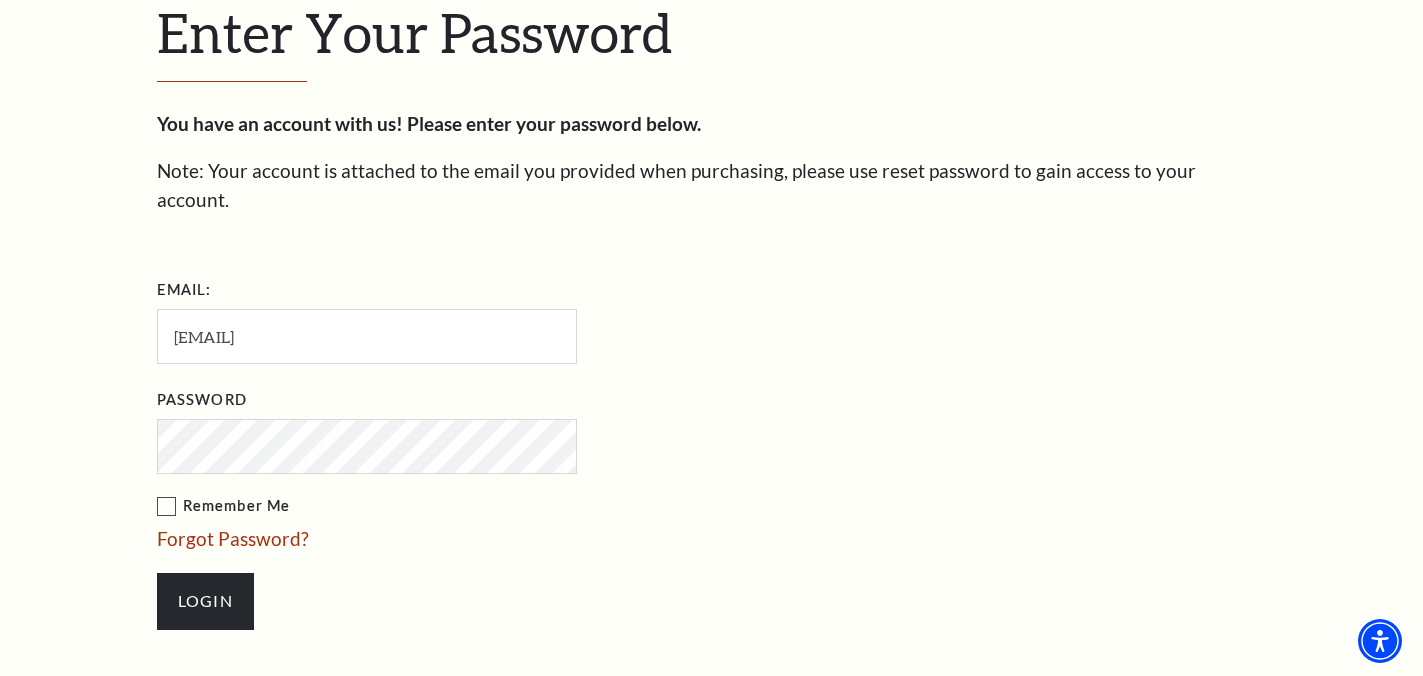 click on "Remember Me" at bounding box center [467, 506] 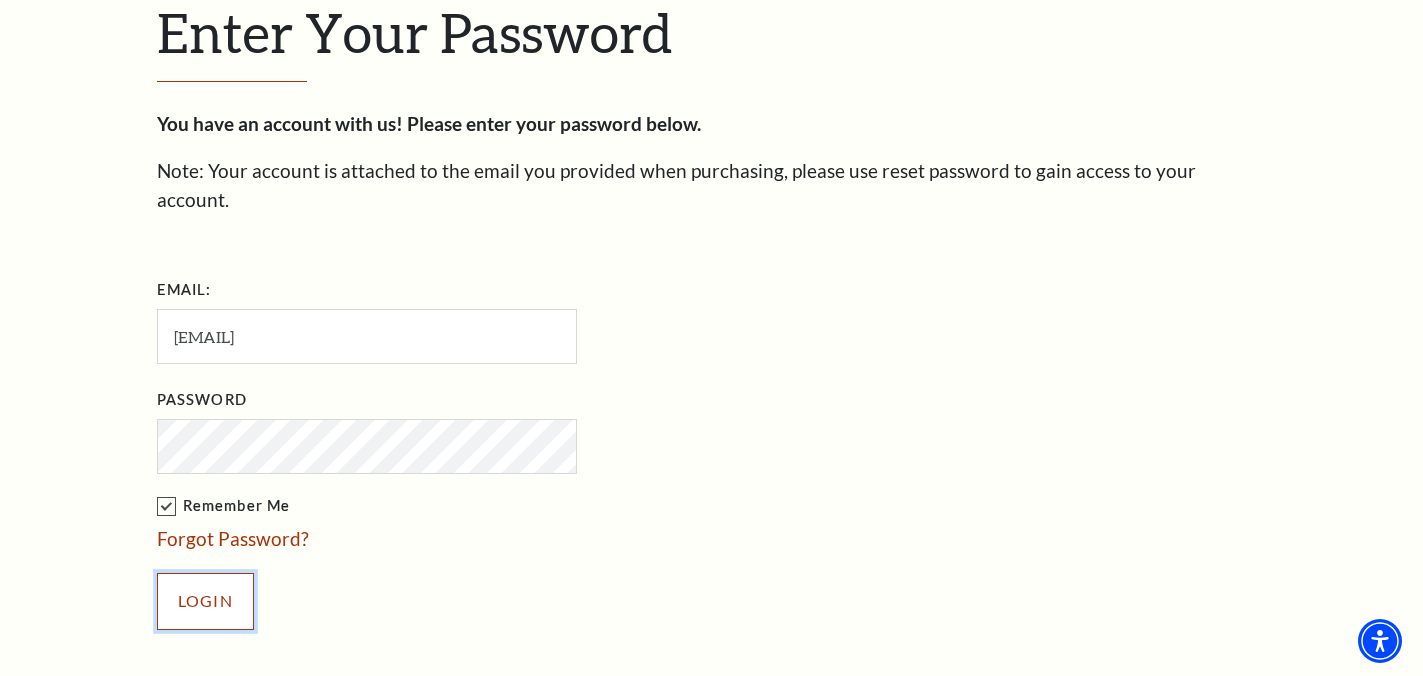 click on "Login" at bounding box center (205, 601) 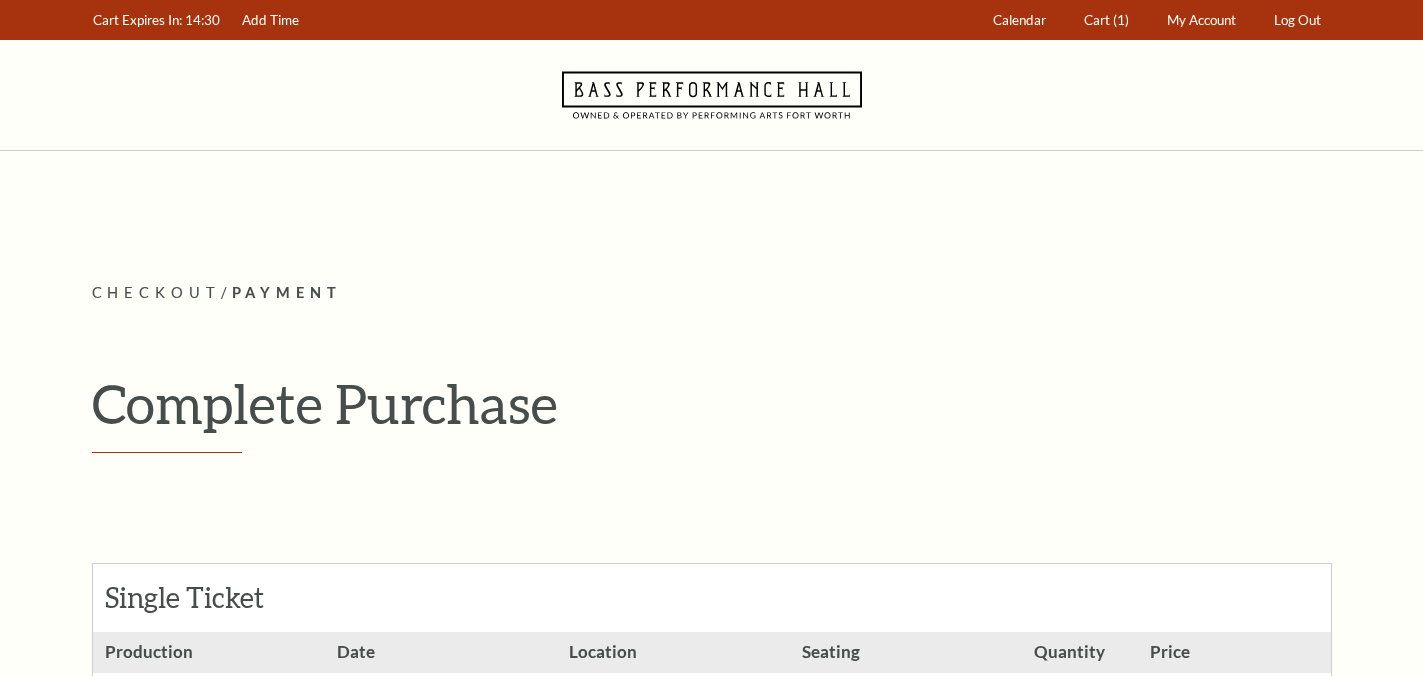scroll, scrollTop: 0, scrollLeft: 0, axis: both 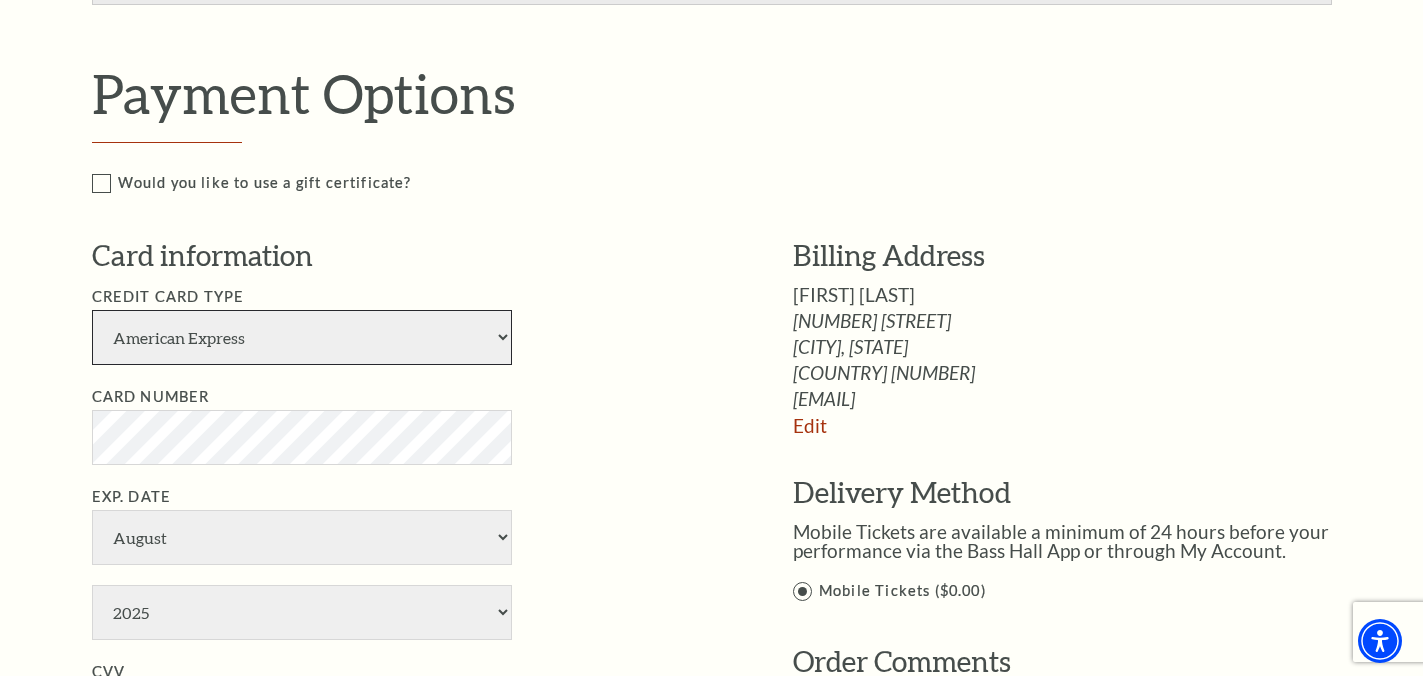 click on "American Express
Visa
Master Card
Discover" at bounding box center (302, 337) 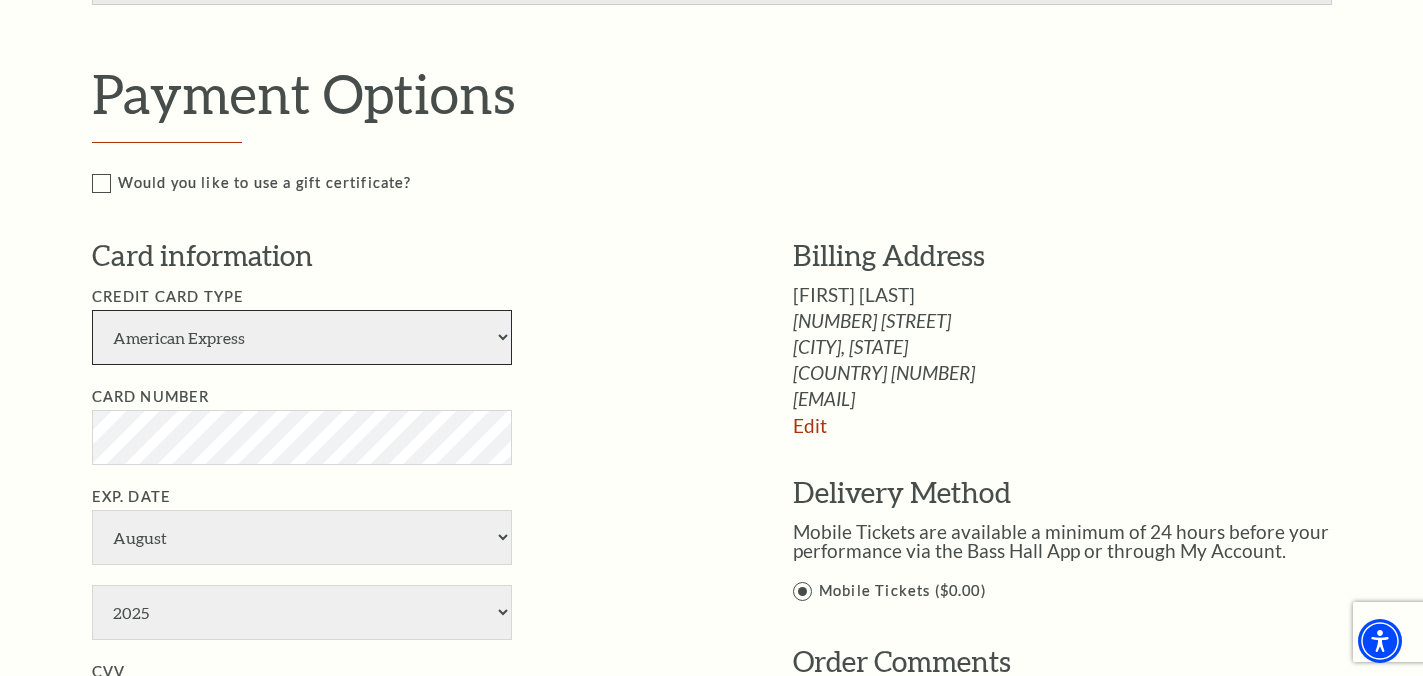 select on "24" 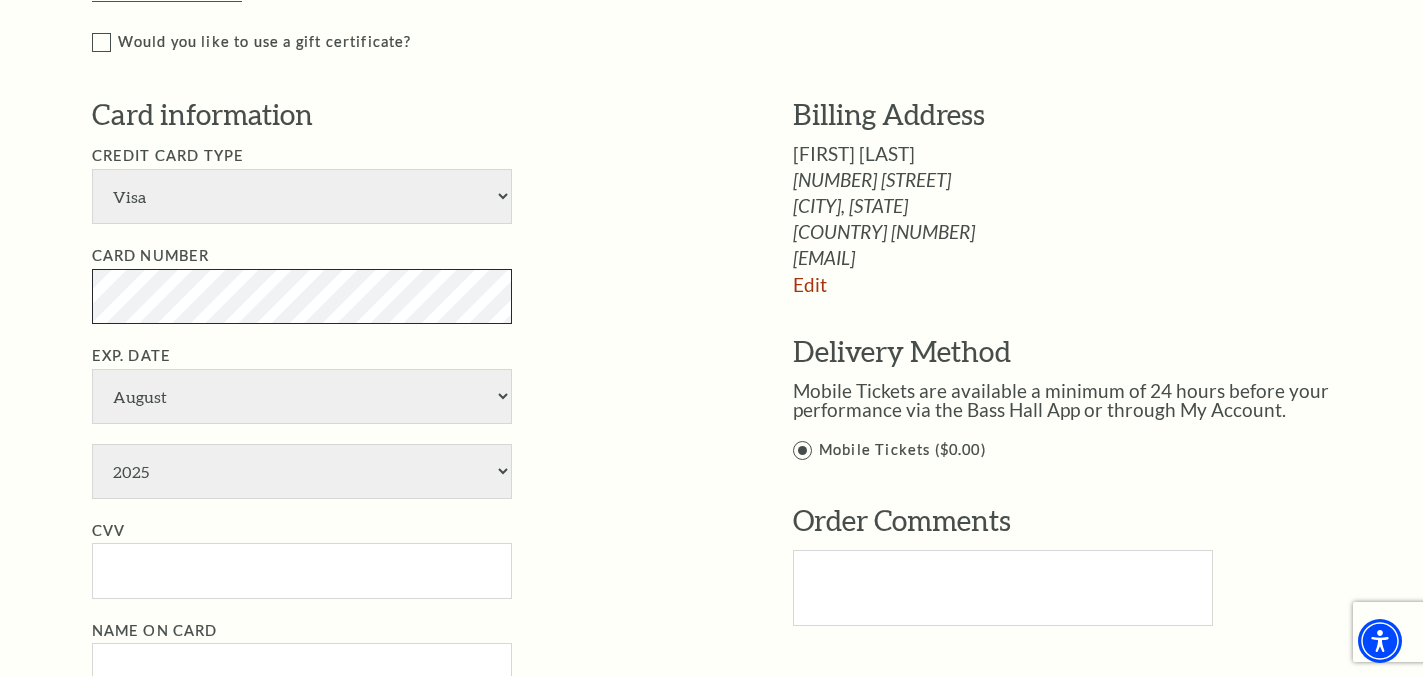 scroll, scrollTop: 1022, scrollLeft: 0, axis: vertical 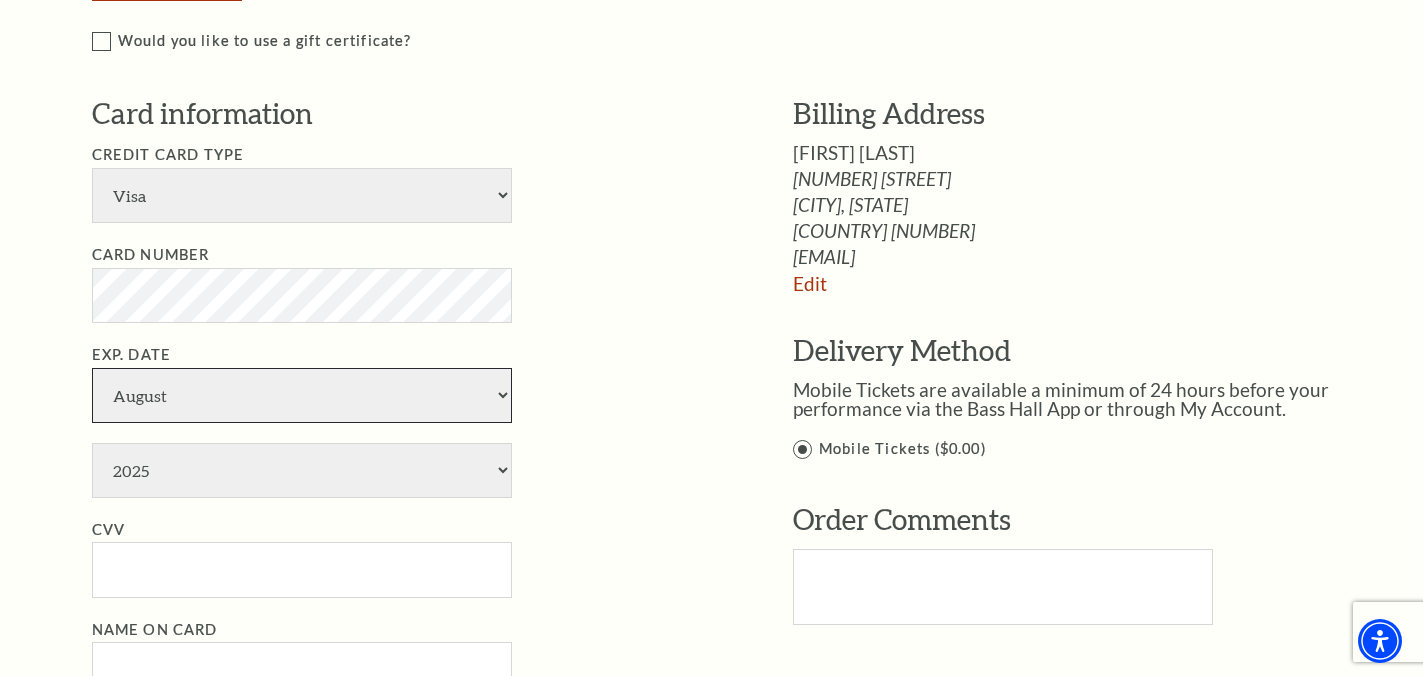 click on "January
February
March
April
May
June
July
August
September
October
November
December" at bounding box center (302, 395) 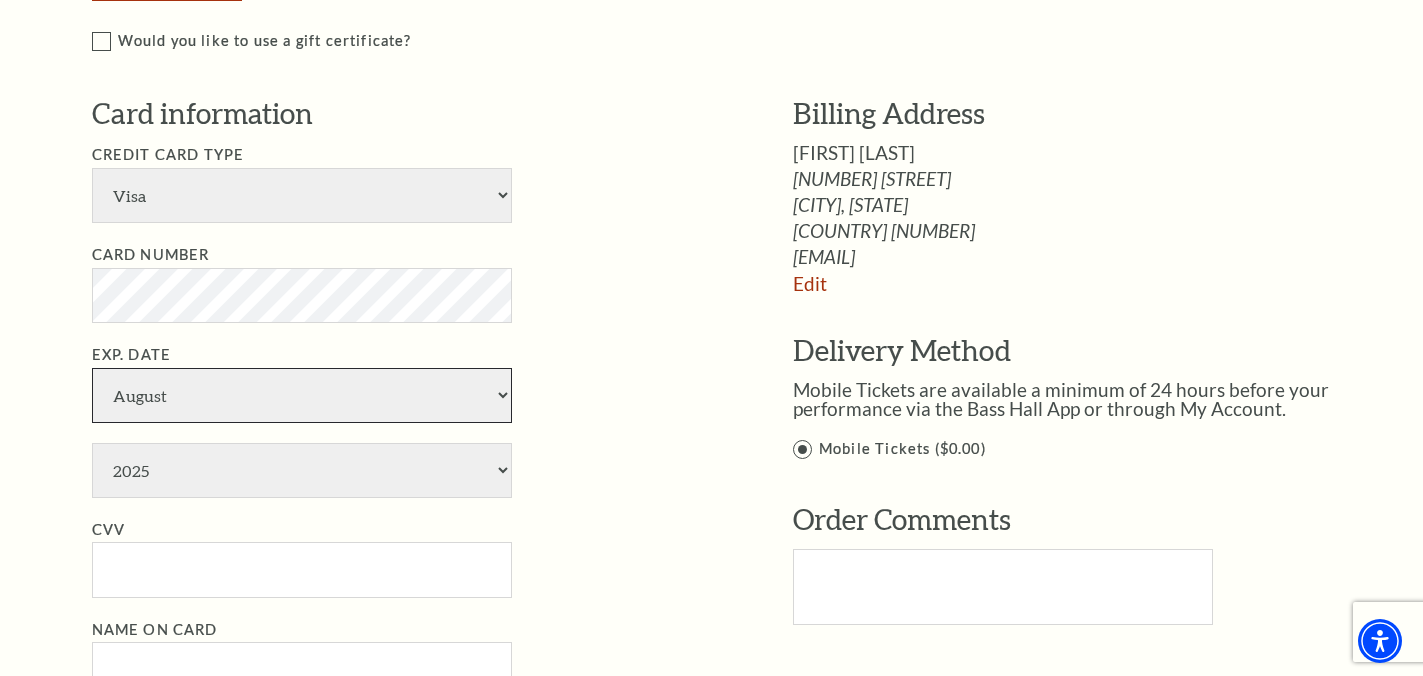 select on "11" 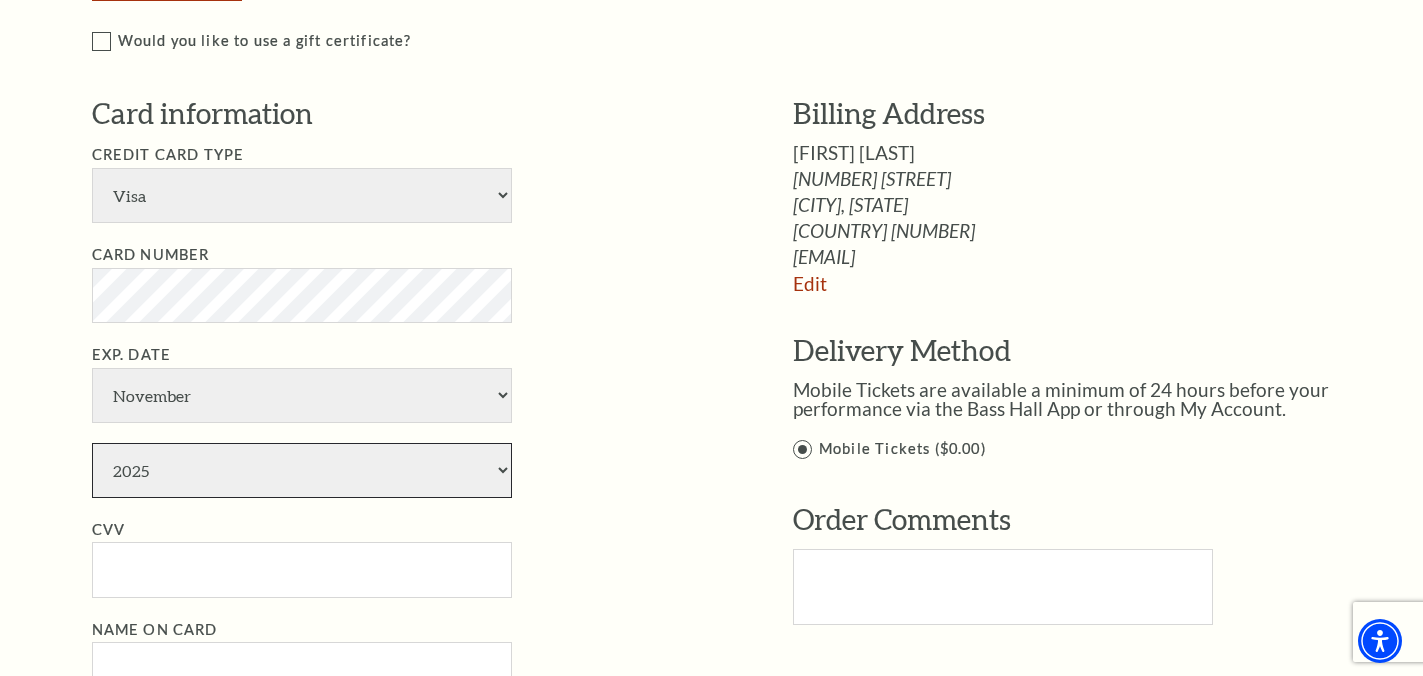 click on "2025
2026
2027
2028
2029
2030
2031
2032
2033
2034" at bounding box center [302, 470] 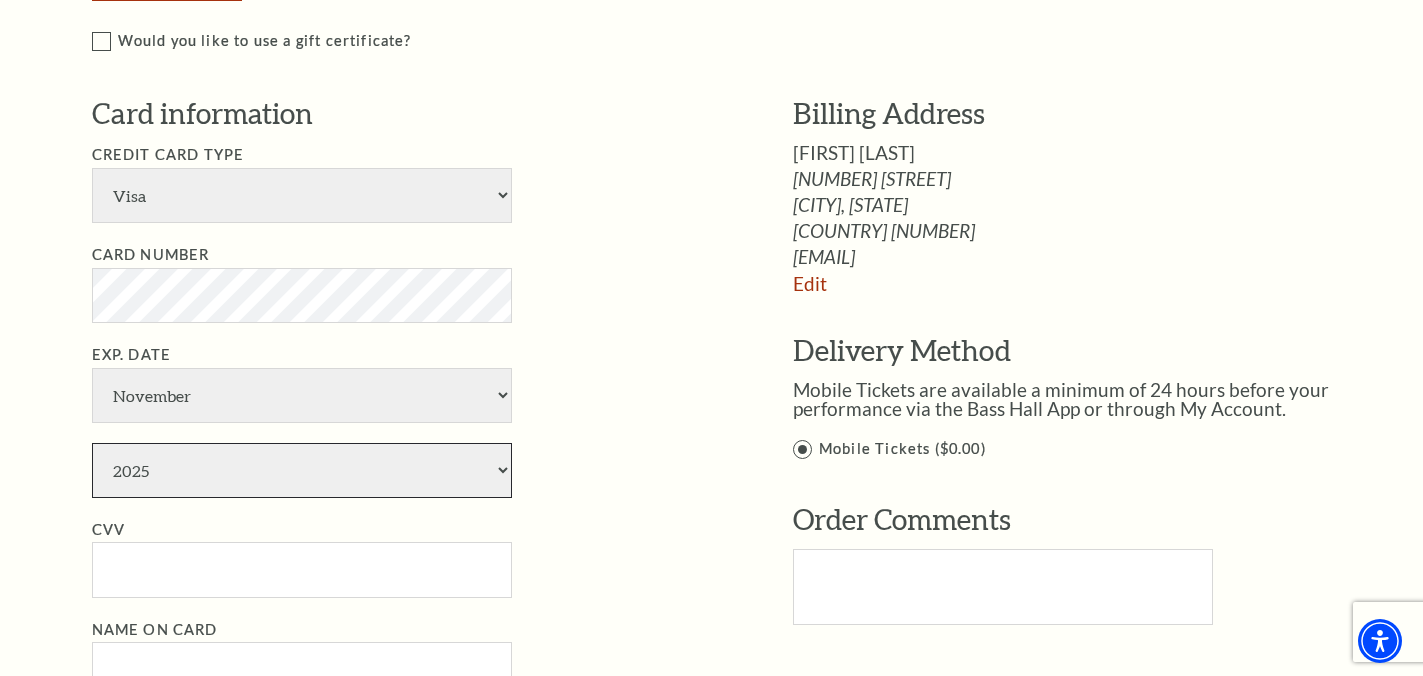 select on "2029" 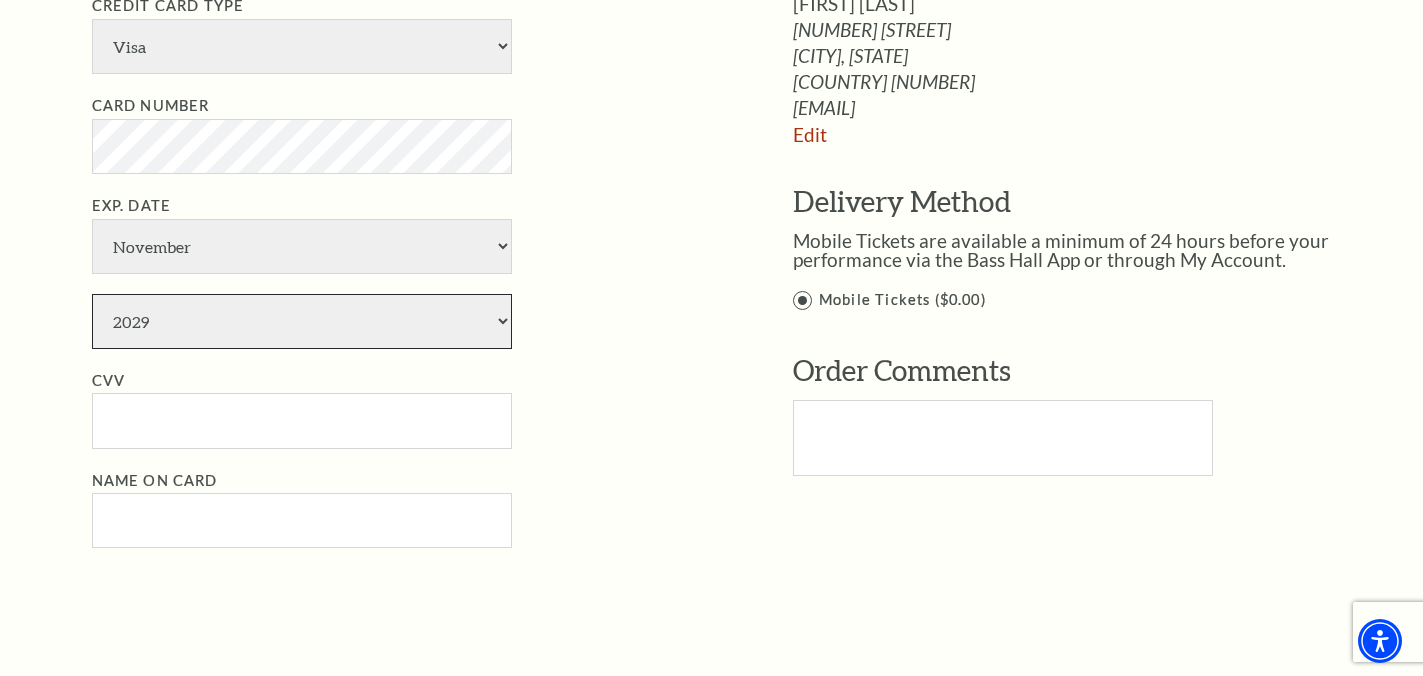 scroll, scrollTop: 1182, scrollLeft: 0, axis: vertical 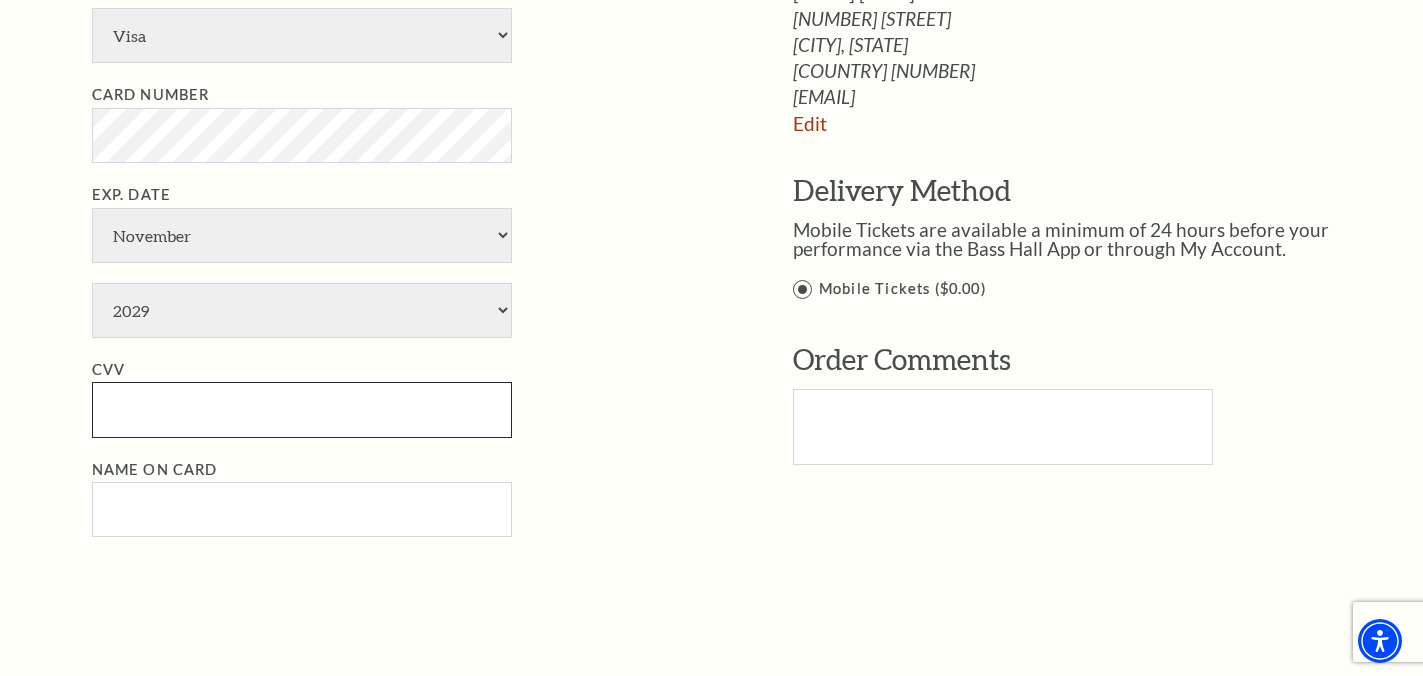 click on "CVV" at bounding box center [302, 409] 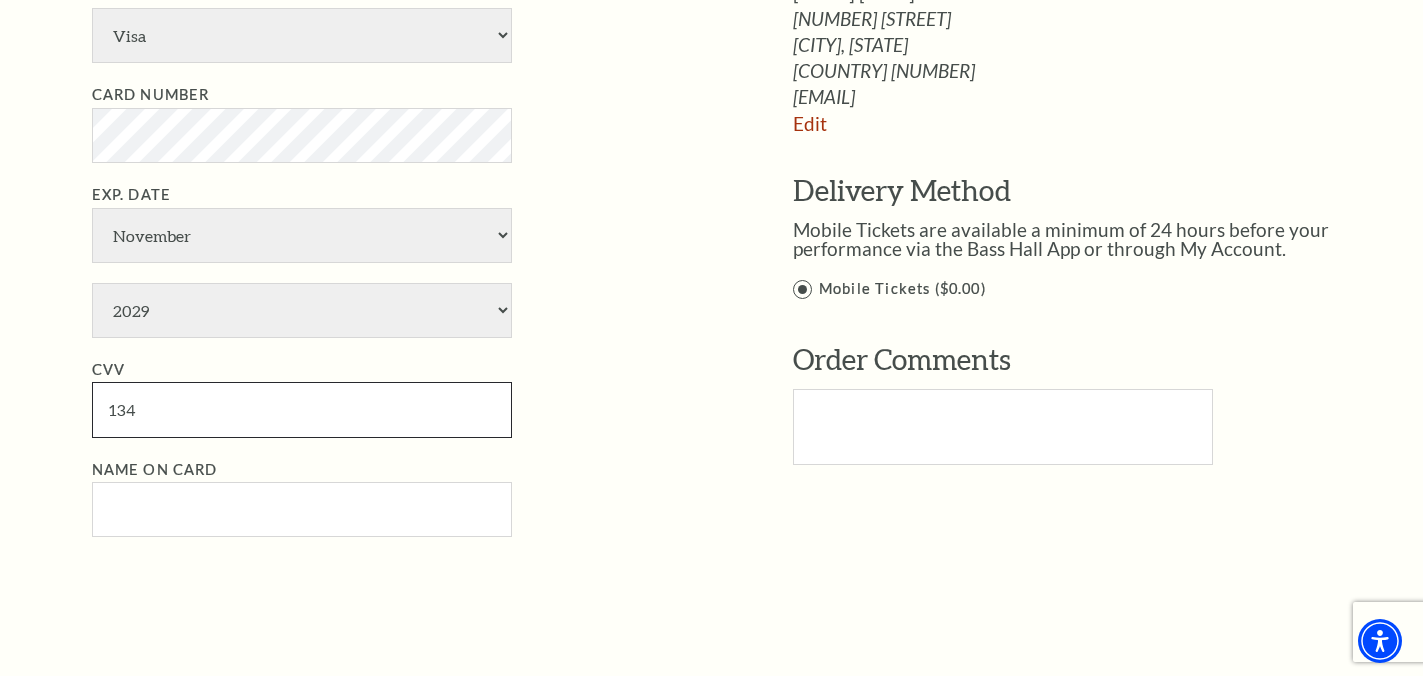 type on "134" 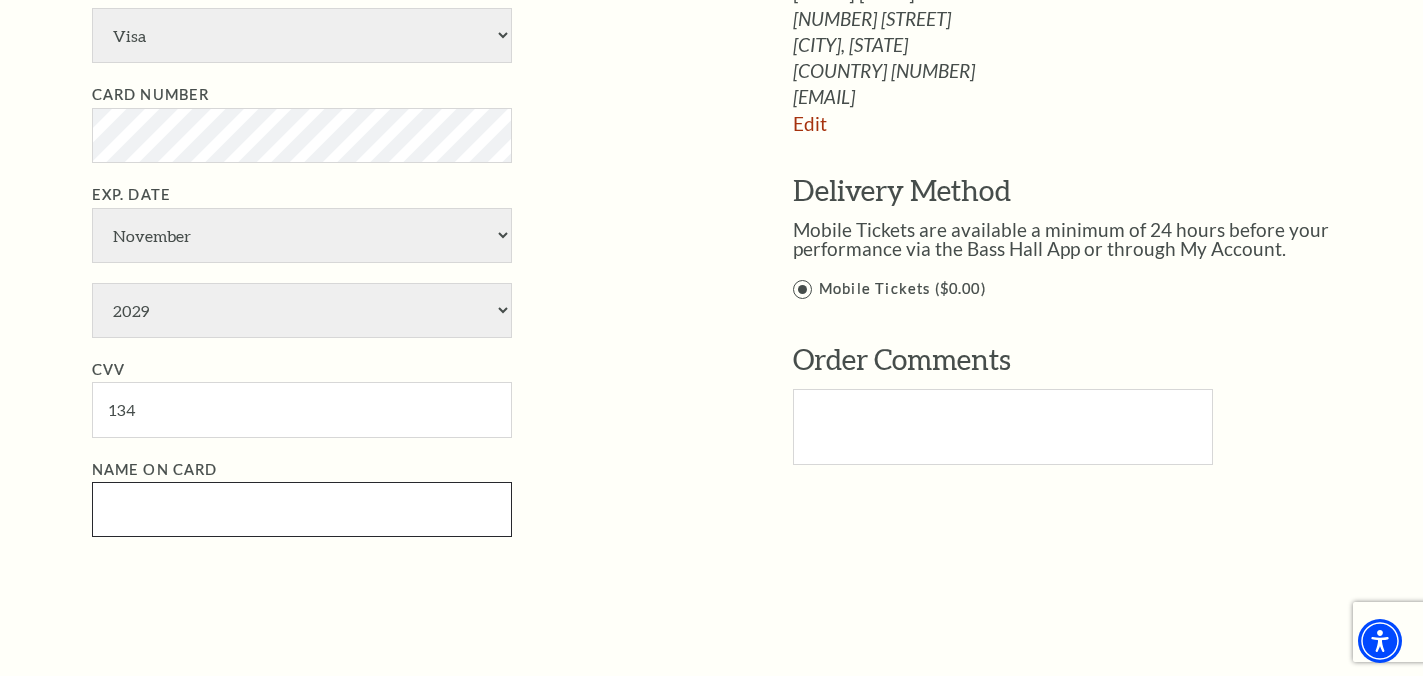 click on "Name on Card" at bounding box center [302, 509] 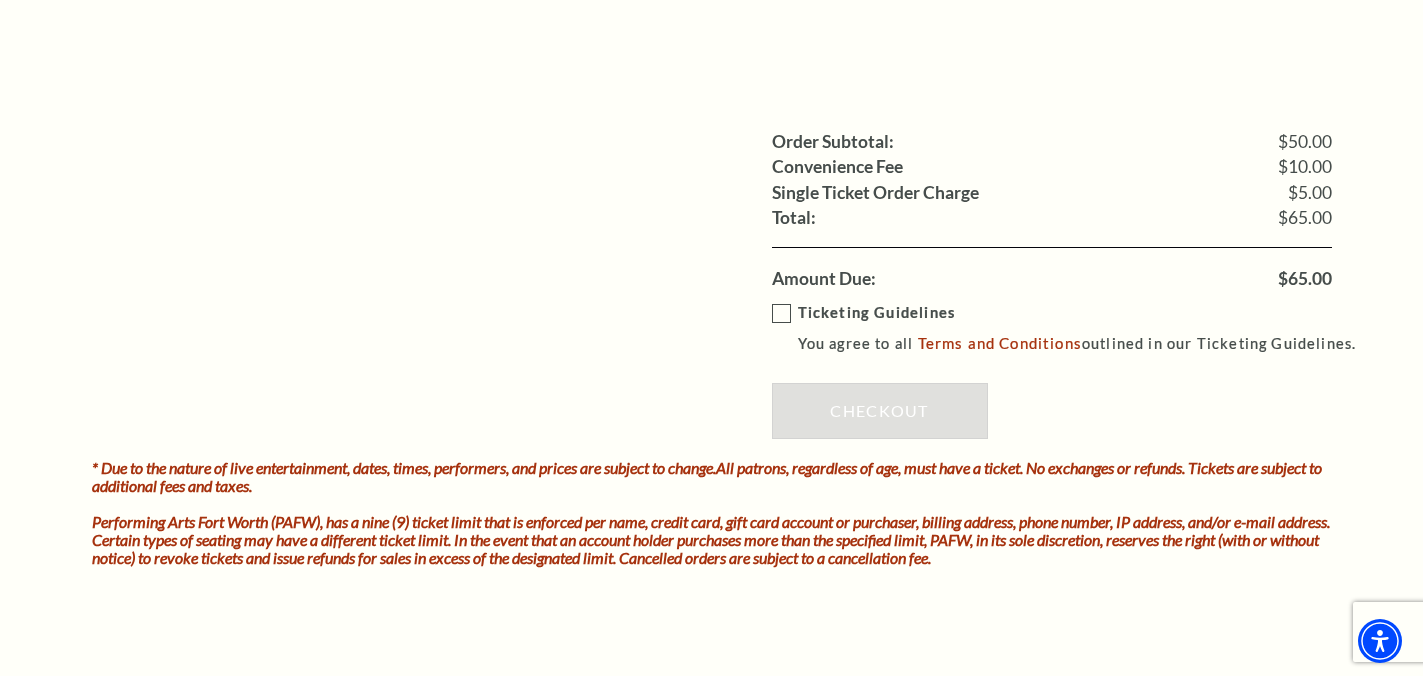 scroll, scrollTop: 1727, scrollLeft: 0, axis: vertical 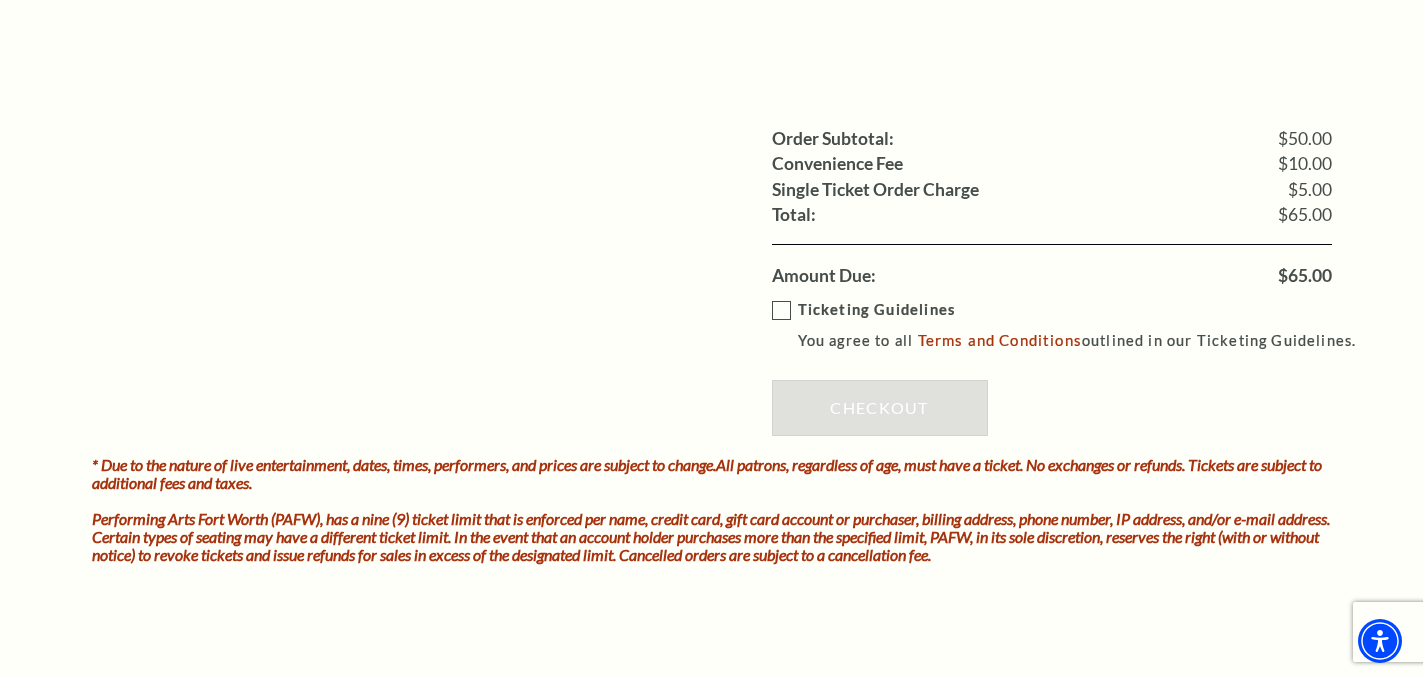 type on "Mark Nicholson" 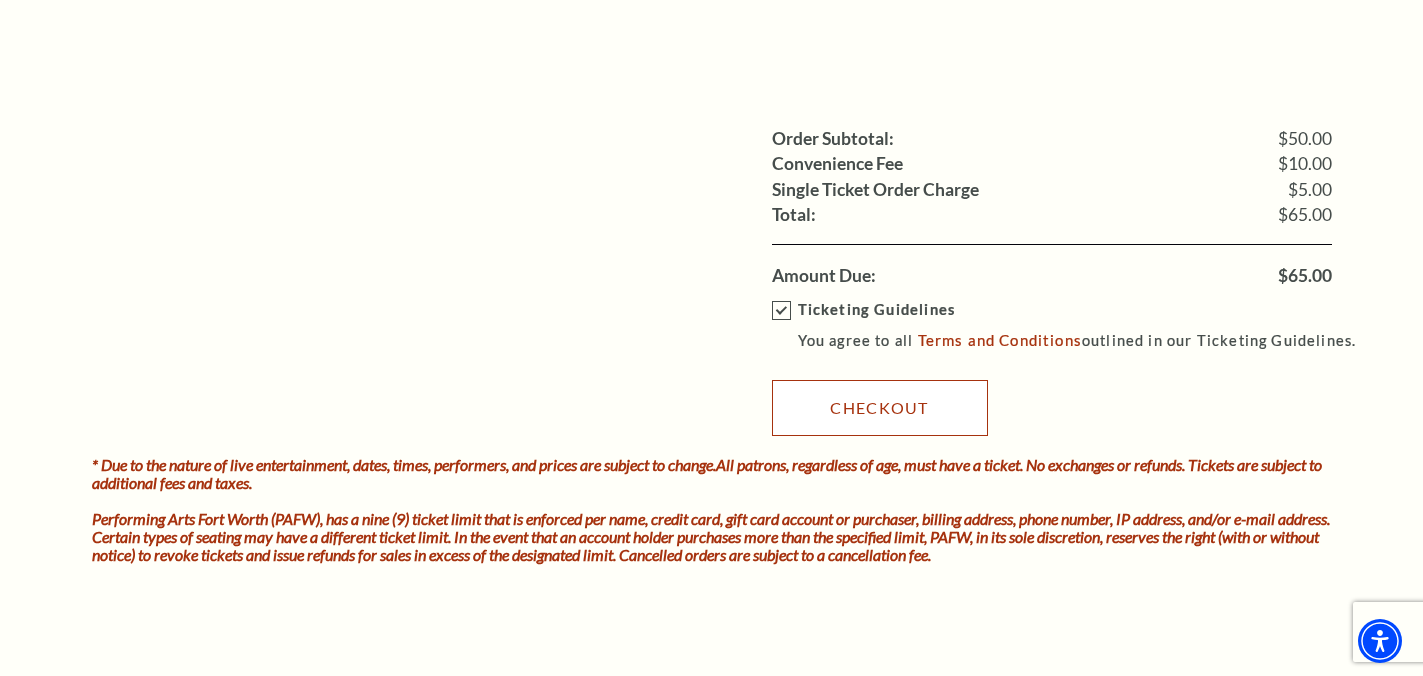 click on "Checkout" at bounding box center (880, 408) 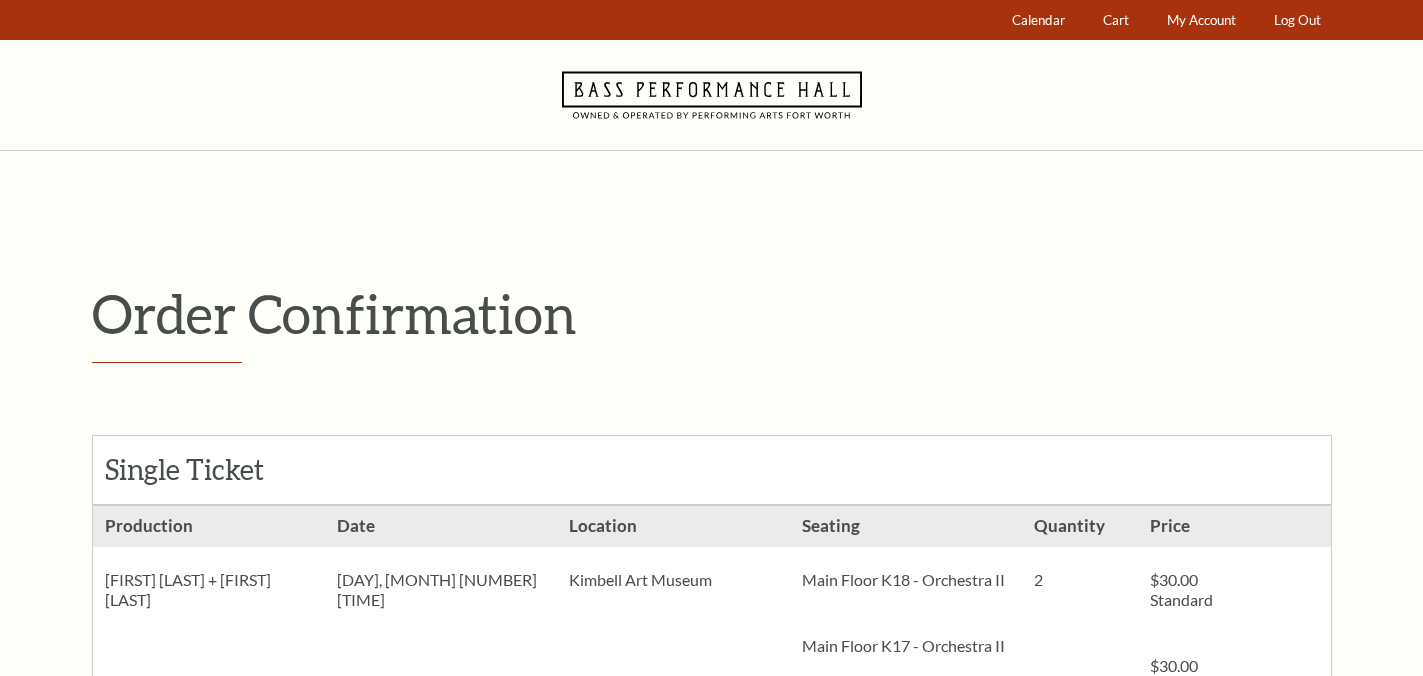 scroll, scrollTop: 0, scrollLeft: 0, axis: both 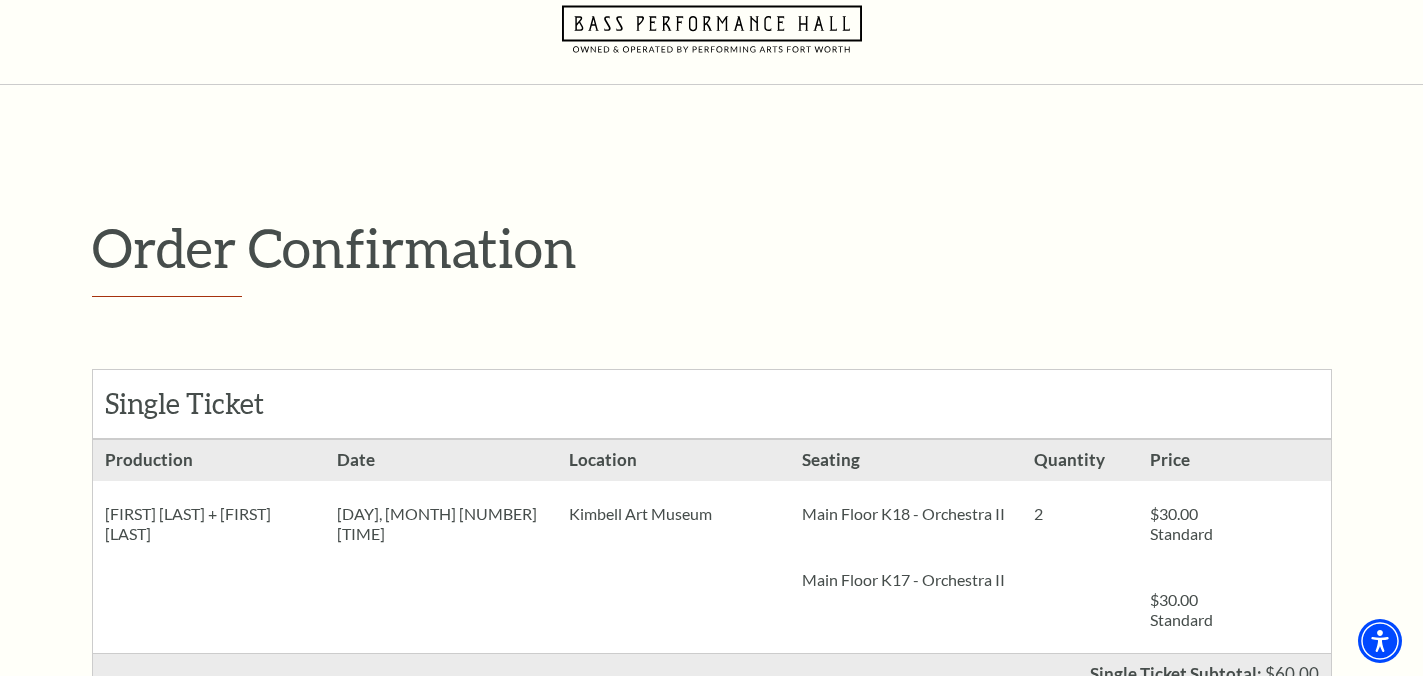 drag, startPoint x: 303, startPoint y: 513, endPoint x: 109, endPoint y: 517, distance: 194.04123 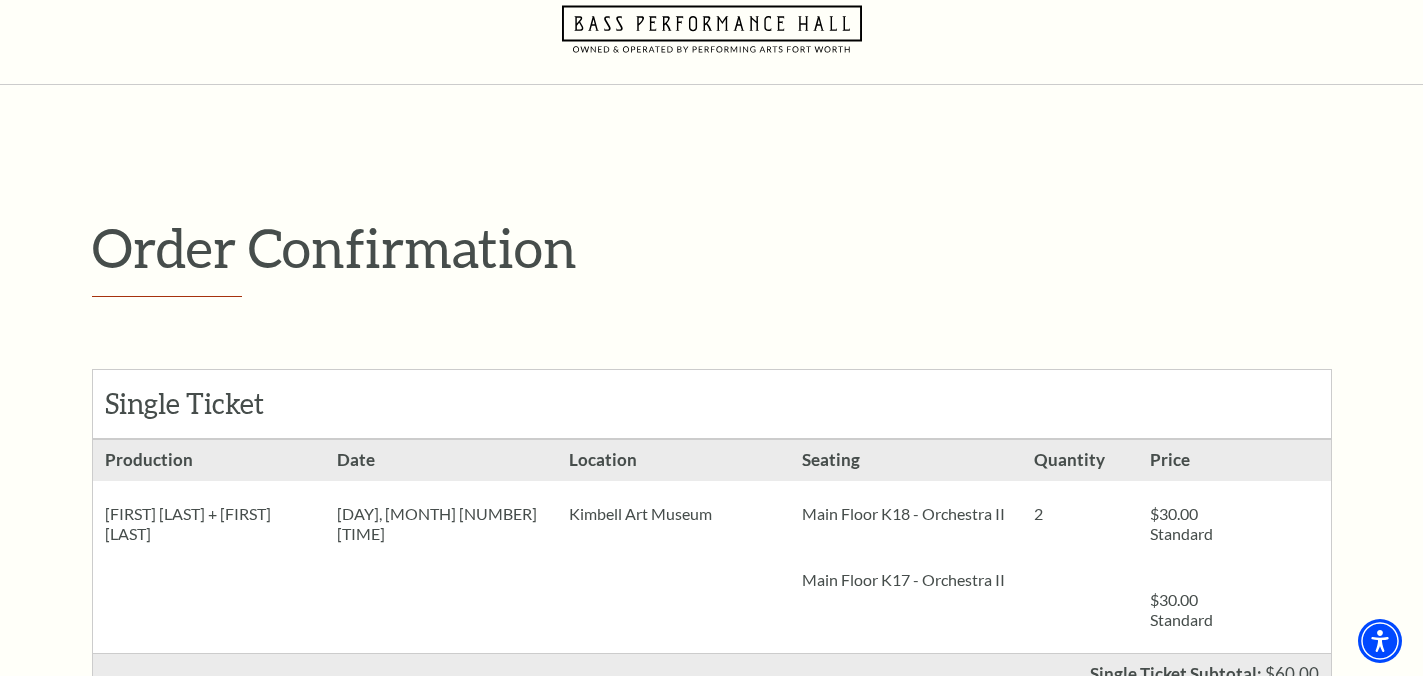 copy on "[FIRST] [LAST] + [FIRST] [LAST]" 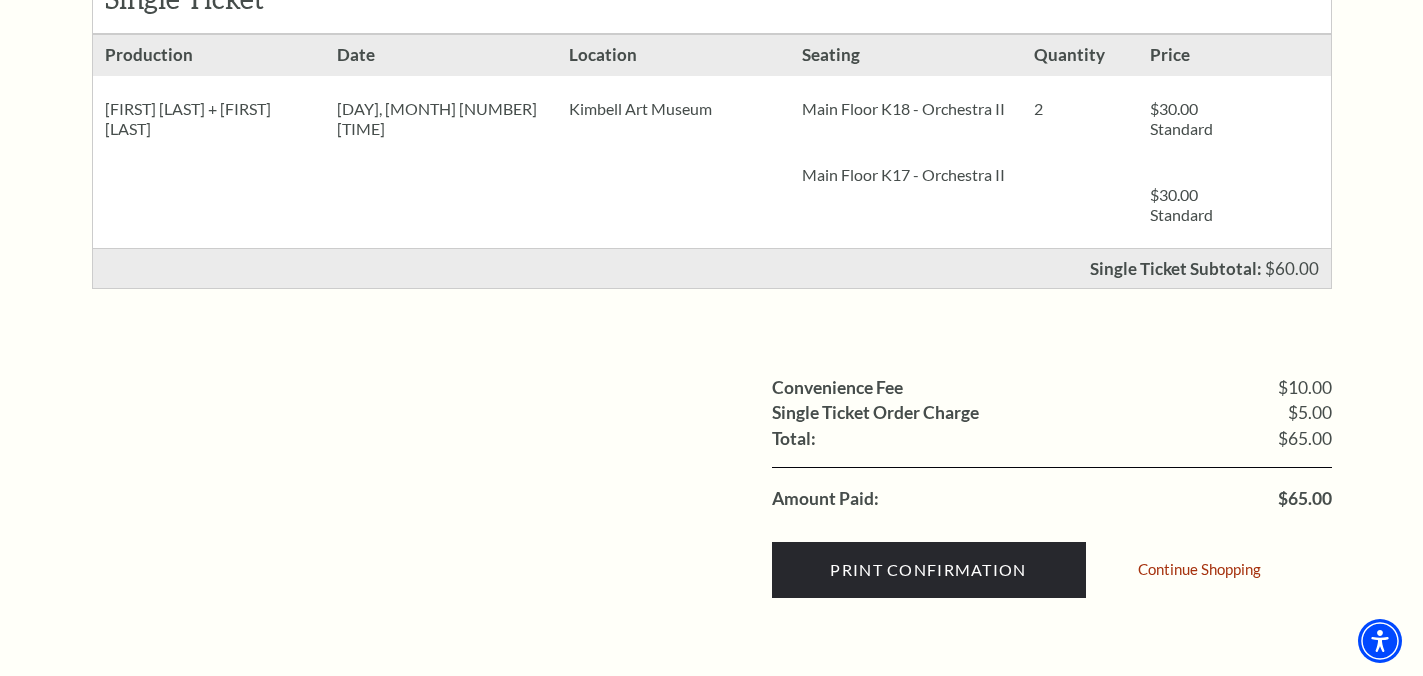 scroll, scrollTop: 0, scrollLeft: 0, axis: both 